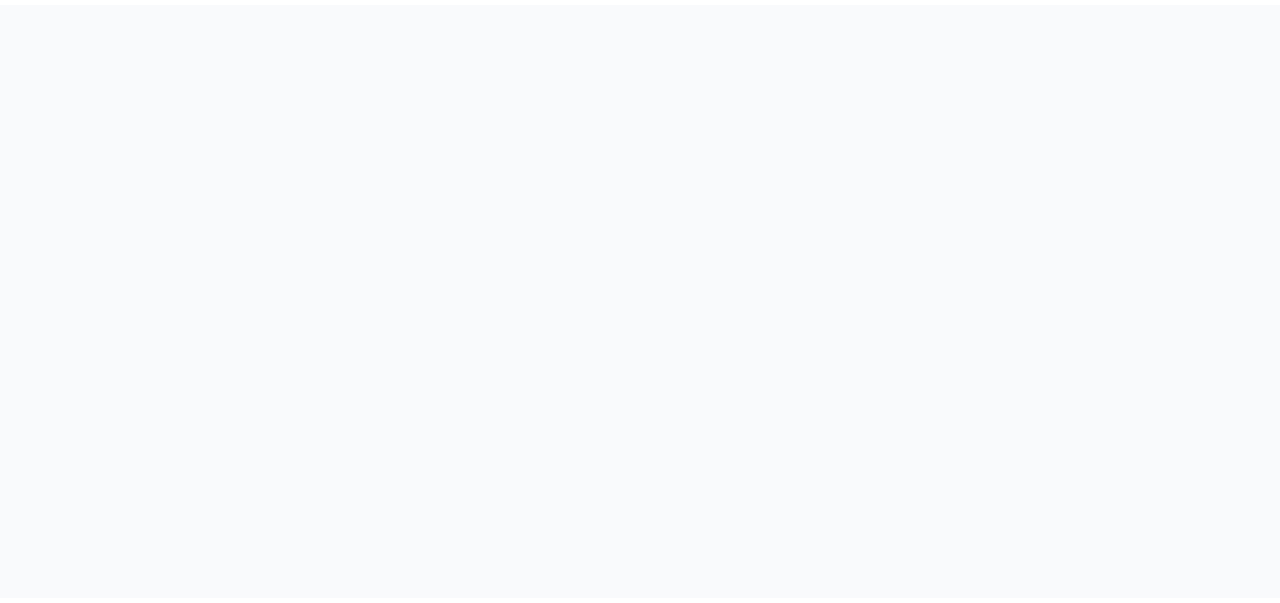 scroll, scrollTop: 0, scrollLeft: 0, axis: both 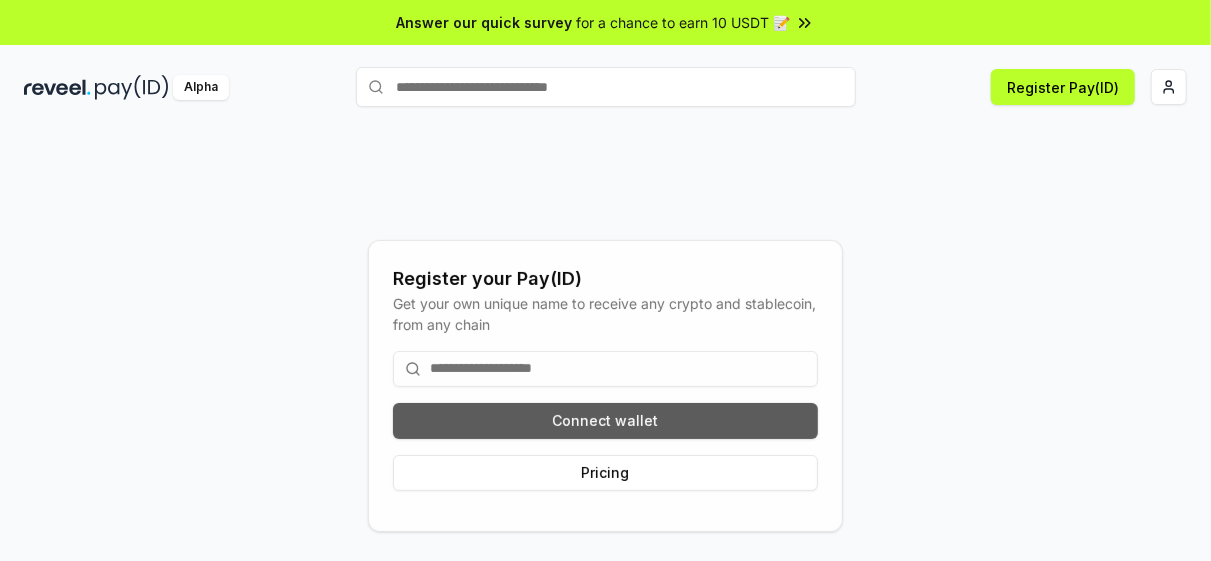 click on "Connect wallet" at bounding box center (605, 421) 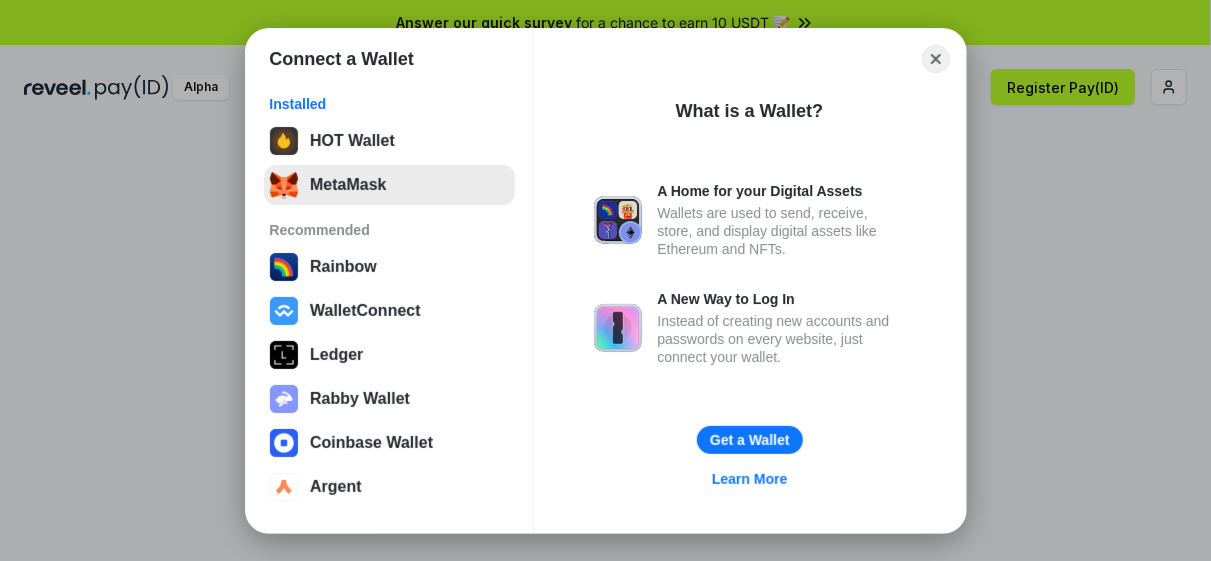 click on "MetaMask" at bounding box center (389, 185) 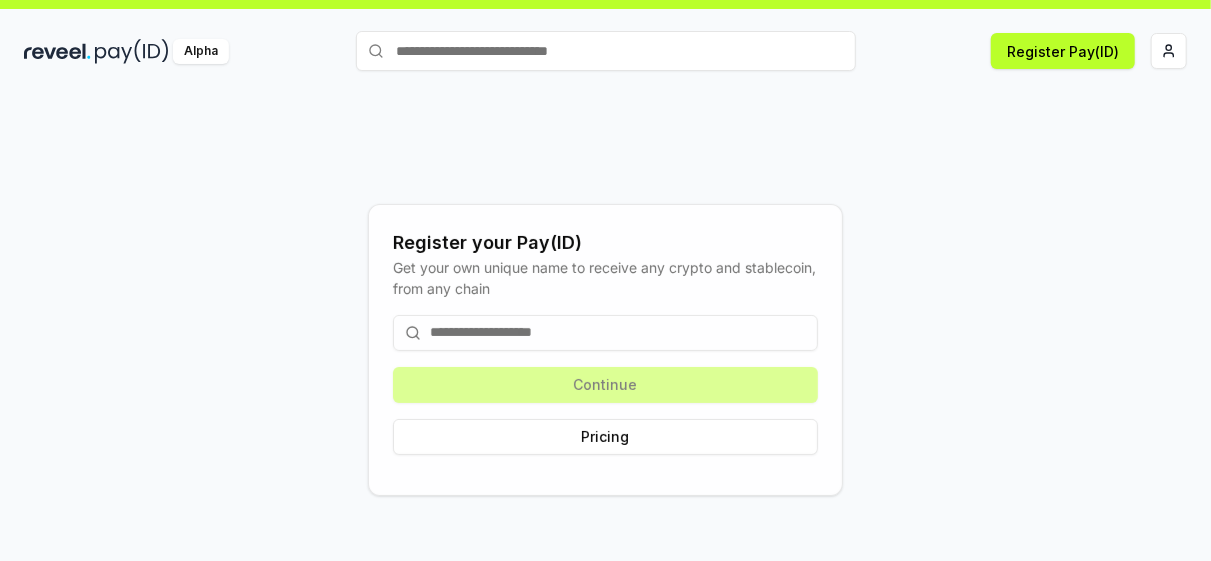 scroll, scrollTop: 0, scrollLeft: 0, axis: both 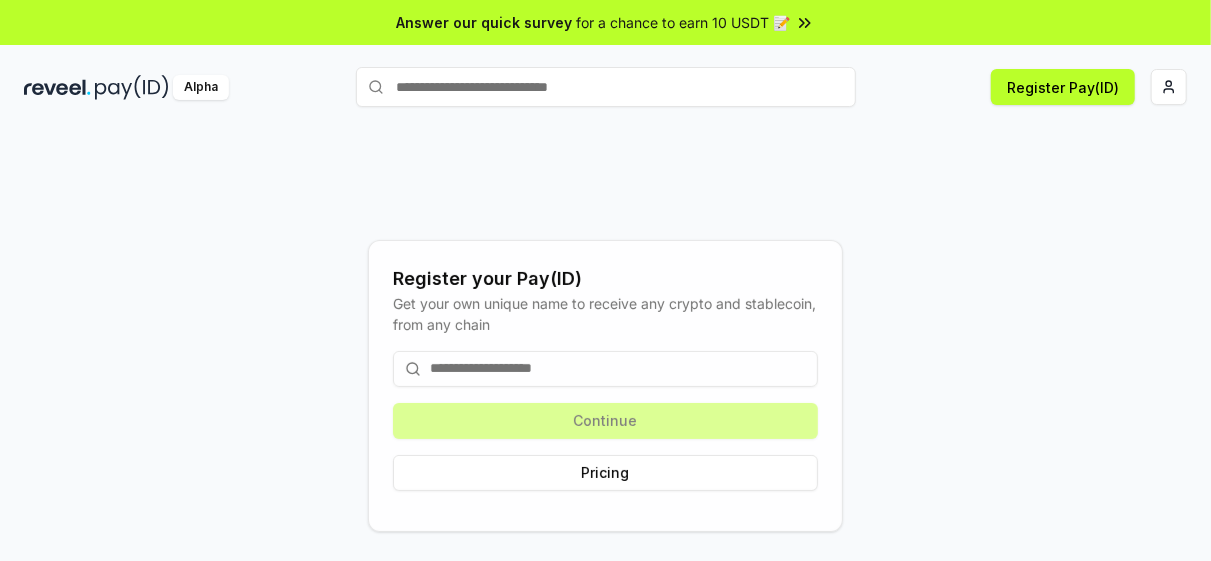 click at bounding box center (605, 369) 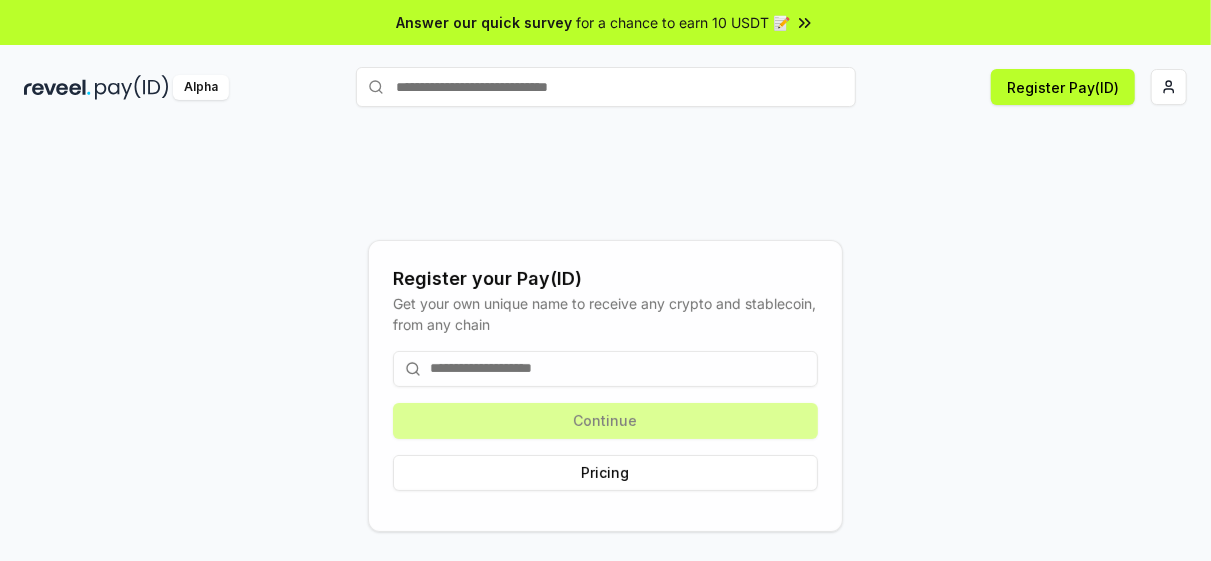 click on "Register your Pay(ID)" at bounding box center (605, 279) 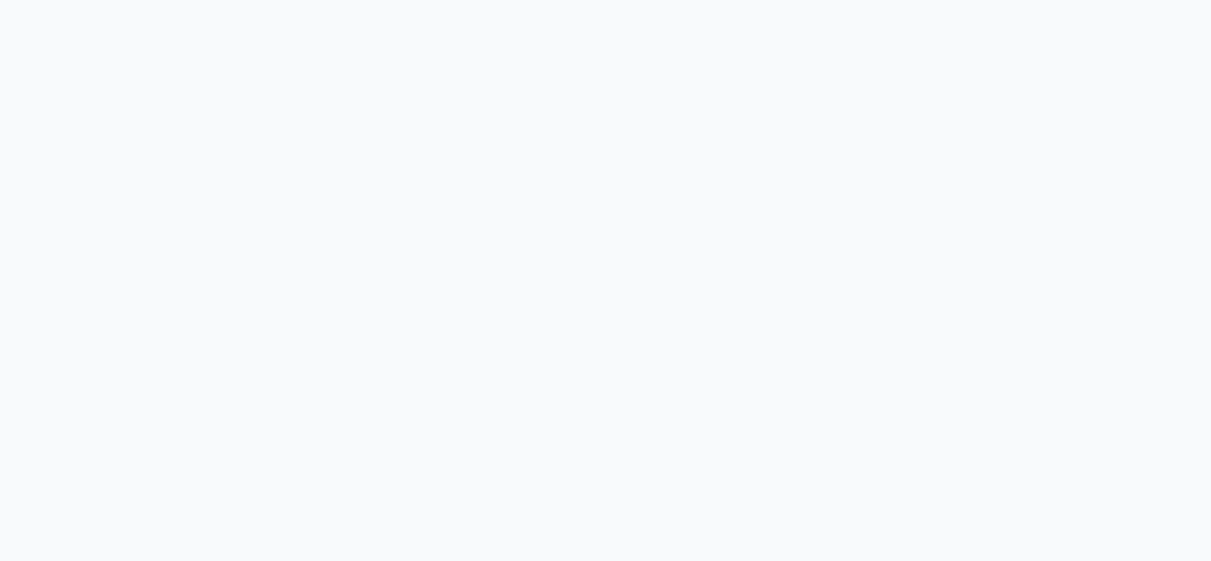 scroll, scrollTop: 0, scrollLeft: 0, axis: both 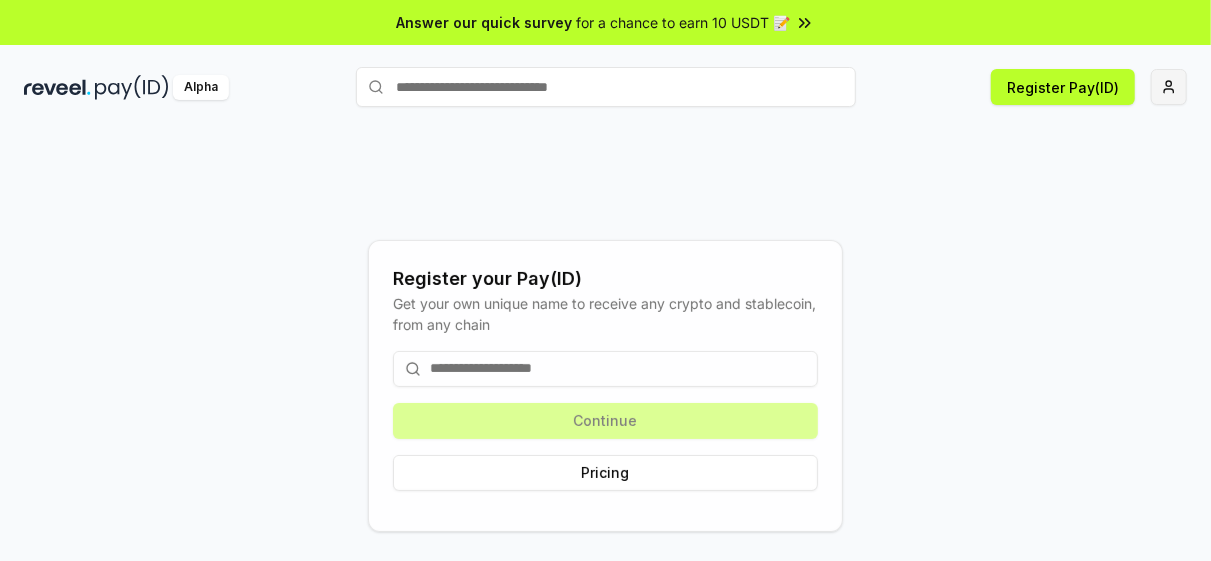 click on "Answer our quick survey for a chance to earn 10 USDT 📝 Alpha Register Pay(ID) Register your Pay(ID) Get your own unique name to receive any crypto and stablecoin, from any chain Continue Pricing" at bounding box center [605, 280] 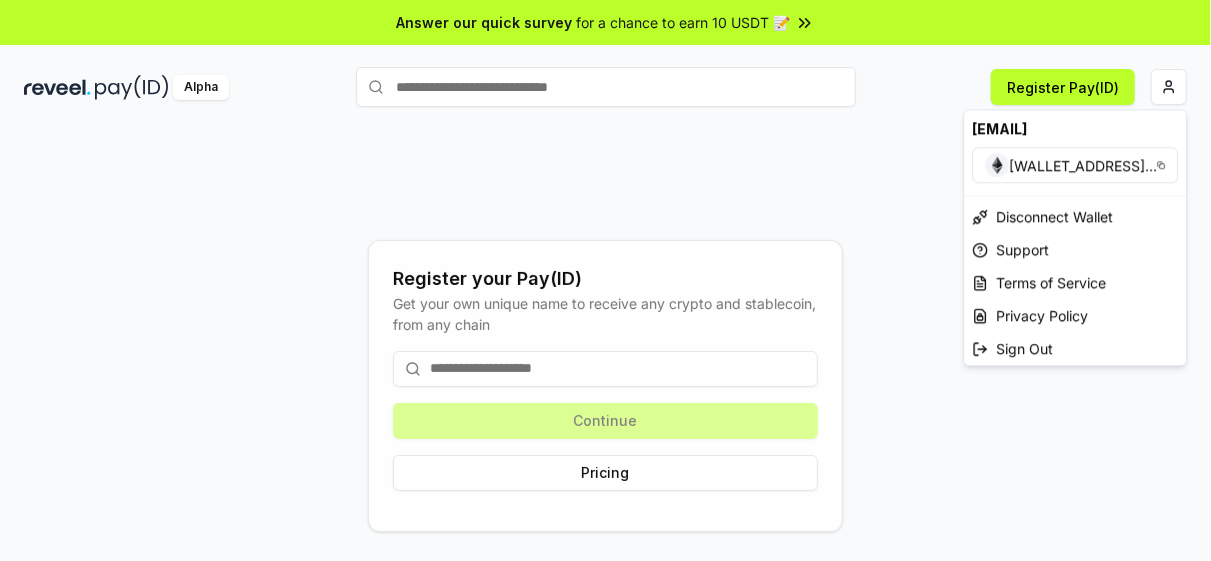 click on "Answer our quick survey for a chance to earn 10 USDT 📝 Alpha Register Pay(ID) Register your Pay(ID) Get your own unique name to receive any crypto and stablecoin, from any chain Continue Pricing raeesbizenjoisliverightnow@gmail.com   0xCaF2b84E5241 ...     Disconnect Wallet   Support   Terms of Service   Privacy Policy   Sign Out" at bounding box center [605, 280] 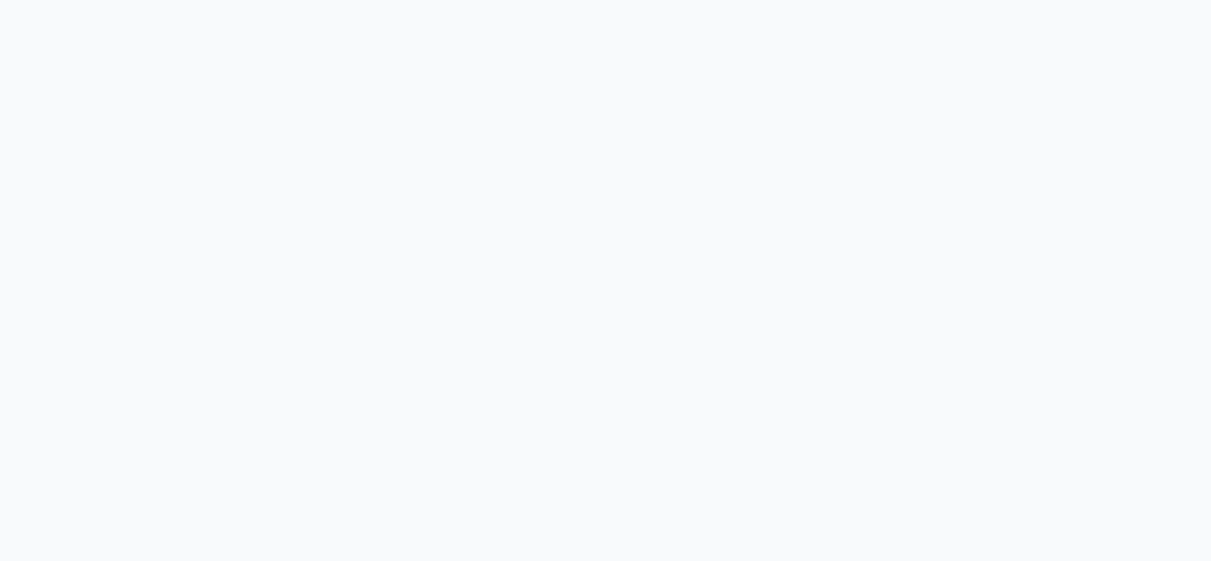 scroll, scrollTop: 0, scrollLeft: 0, axis: both 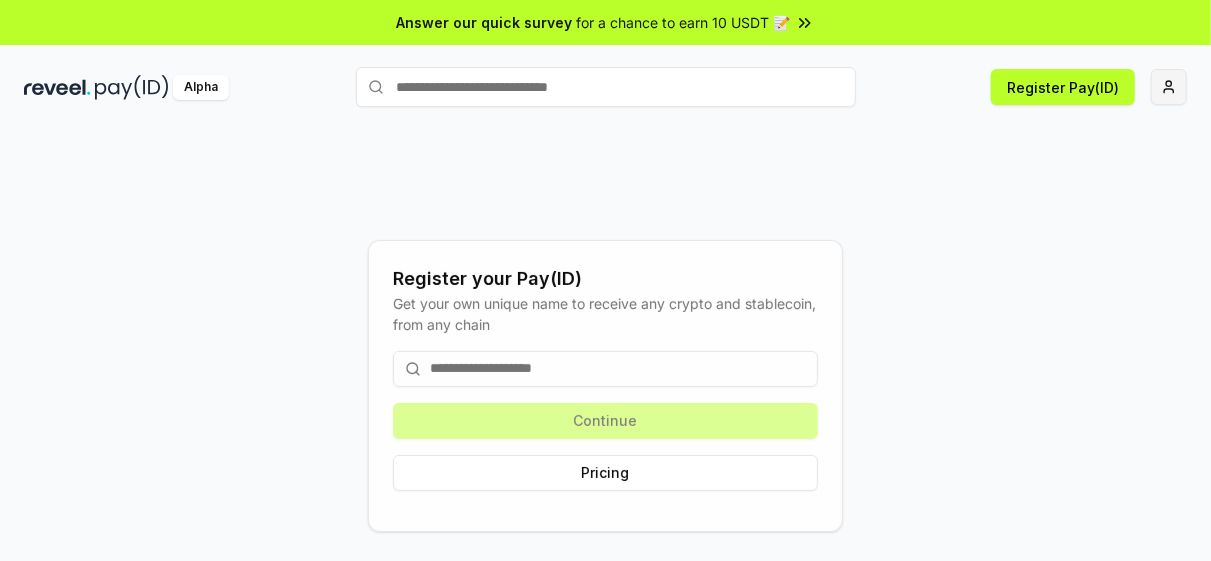 click on "Answer our quick survey for a chance to earn 10 USDT 📝 Alpha Register Pay(ID) Register your Pay(ID) Get your own unique name to receive any crypto and stablecoin, from any chain Continue Pricing" at bounding box center [605, 280] 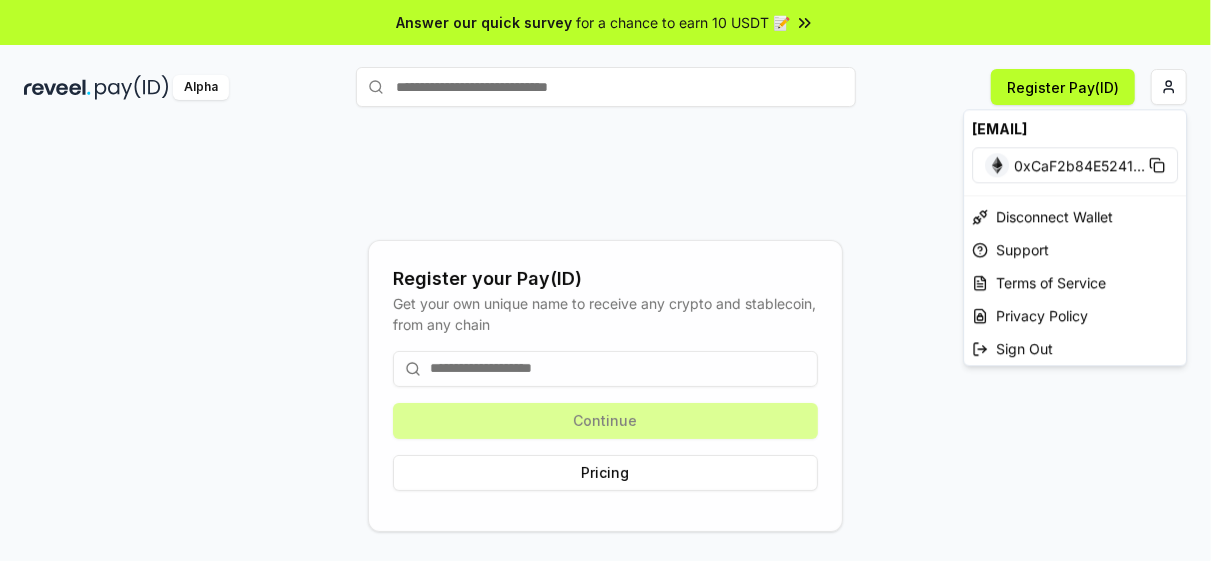 click on "Answer our quick survey for a chance to earn 10 USDT 📝 Alpha Register Pay(ID) Register your Pay(ID) Get your own unique name to receive any crypto and stablecoin, from any chain Continue Pricing [EMAIL]   0xCaF2b84E5241 ...     Disconnect Wallet   Support   Terms of Service   Privacy Policy   Sign Out" at bounding box center [605, 280] 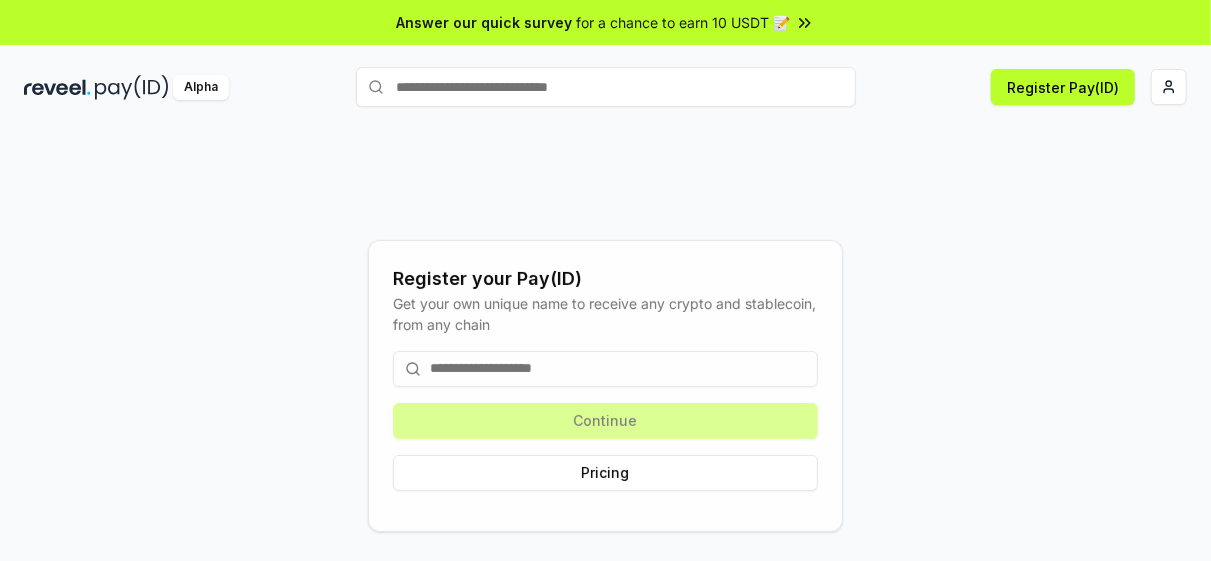 click on "Alpha" at bounding box center (201, 87) 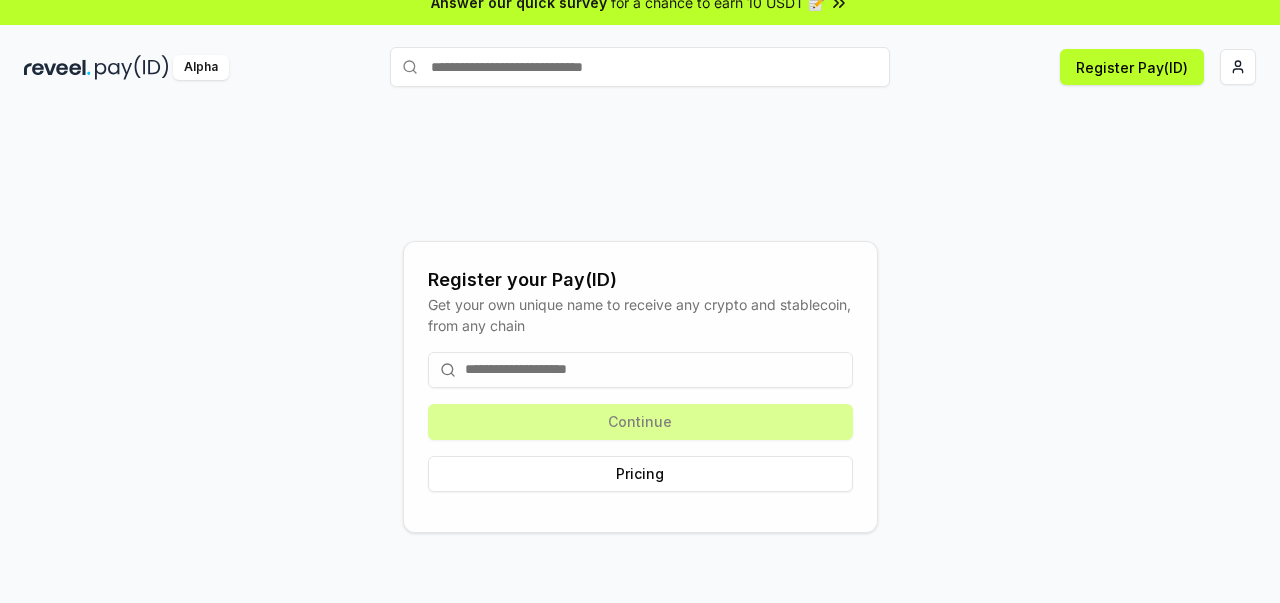 scroll, scrollTop: 0, scrollLeft: 0, axis: both 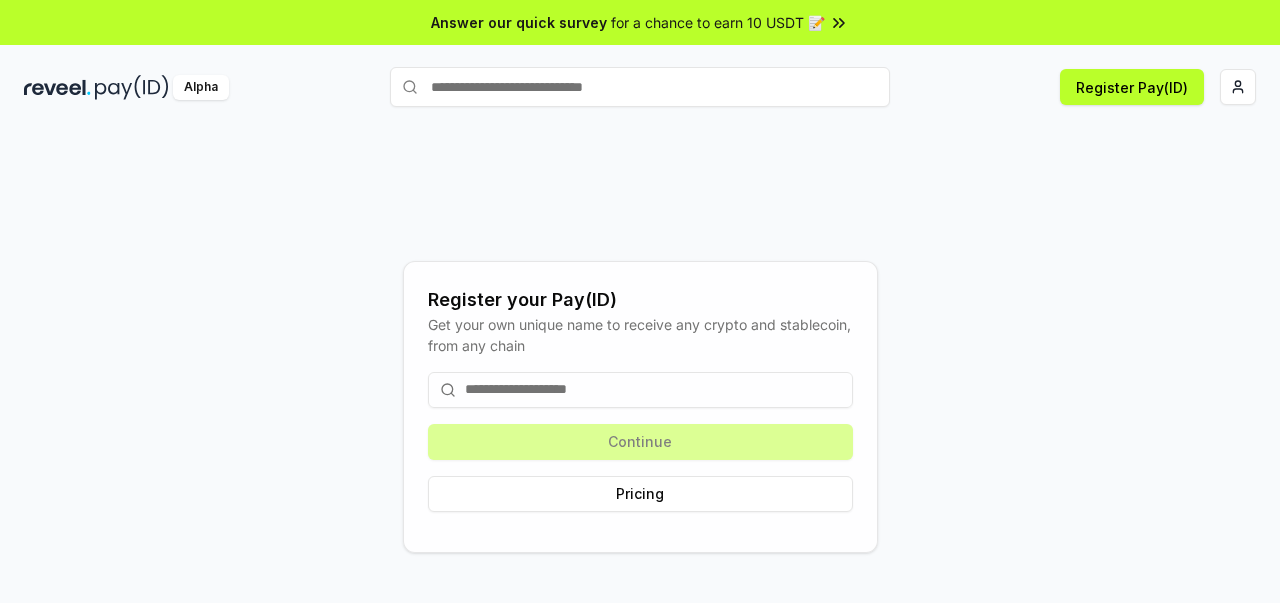 click on "Alpha Register Pay(ID)" at bounding box center [640, 87] 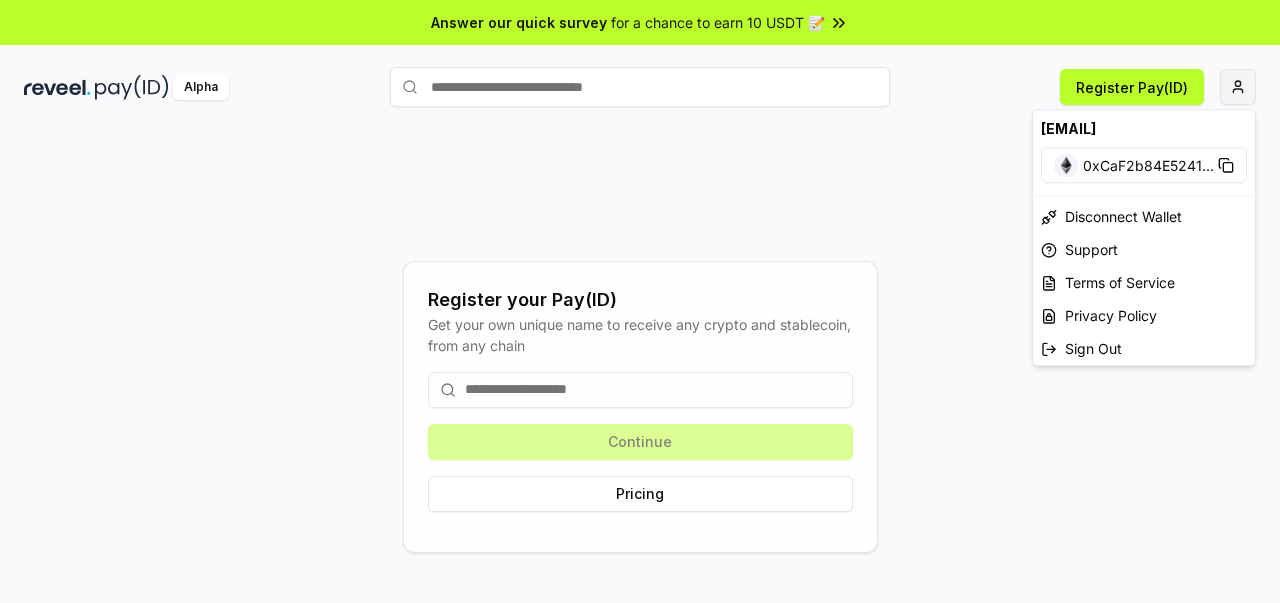 click on "Answer our quick survey for a chance to earn 10 USDT 📝 Alpha Register Pay(ID) Register your Pay(ID) Get your own unique name to receive any crypto and stablecoin, from any chain Continue Pricing [EMAIL]   0xCaF2b84E5241 ...     Disconnect Wallet   Support   Terms of Service   Privacy Policy   Sign Out" at bounding box center (640, 301) 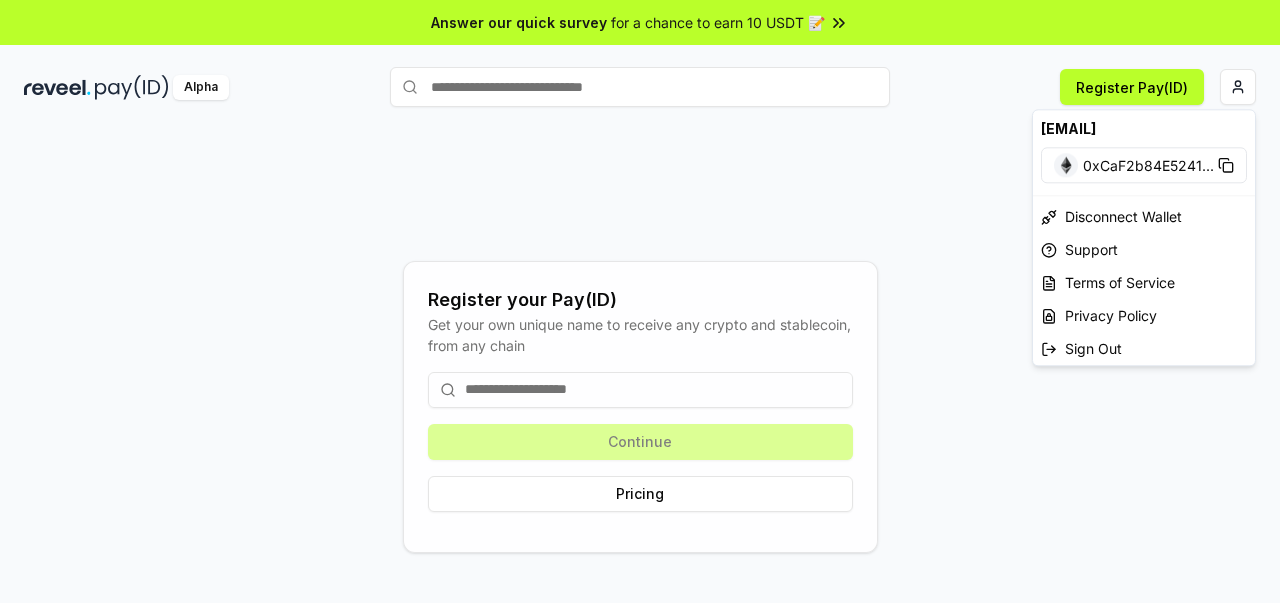 click on "Answer our quick survey for a chance to earn 10 USDT 📝 Alpha Register Pay(ID) Register your Pay(ID) Get your own unique name to receive any crypto and stablecoin, from any chain Continue Pricing [EMAIL]   0xCaF2b84E5241 ...     Disconnect Wallet   Support   Terms of Service   Privacy Policy   Sign Out" at bounding box center (640, 301) 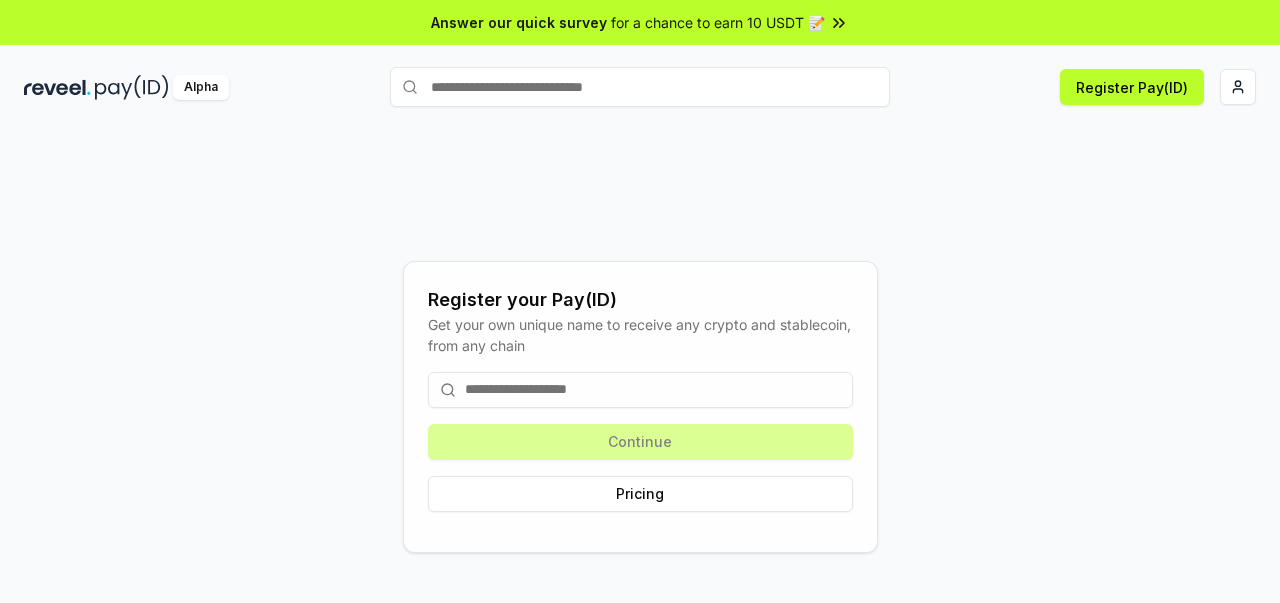 click at bounding box center [57, 87] 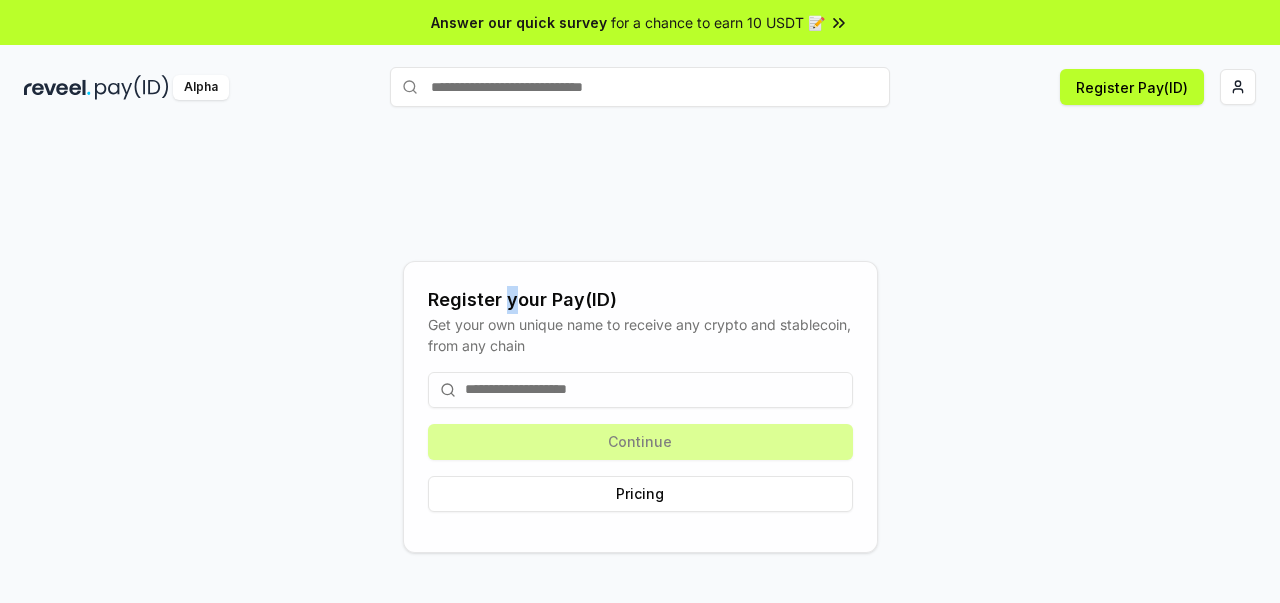 click on "Get your own unique name to receive any crypto and stablecoin, from any chain" at bounding box center (640, 335) 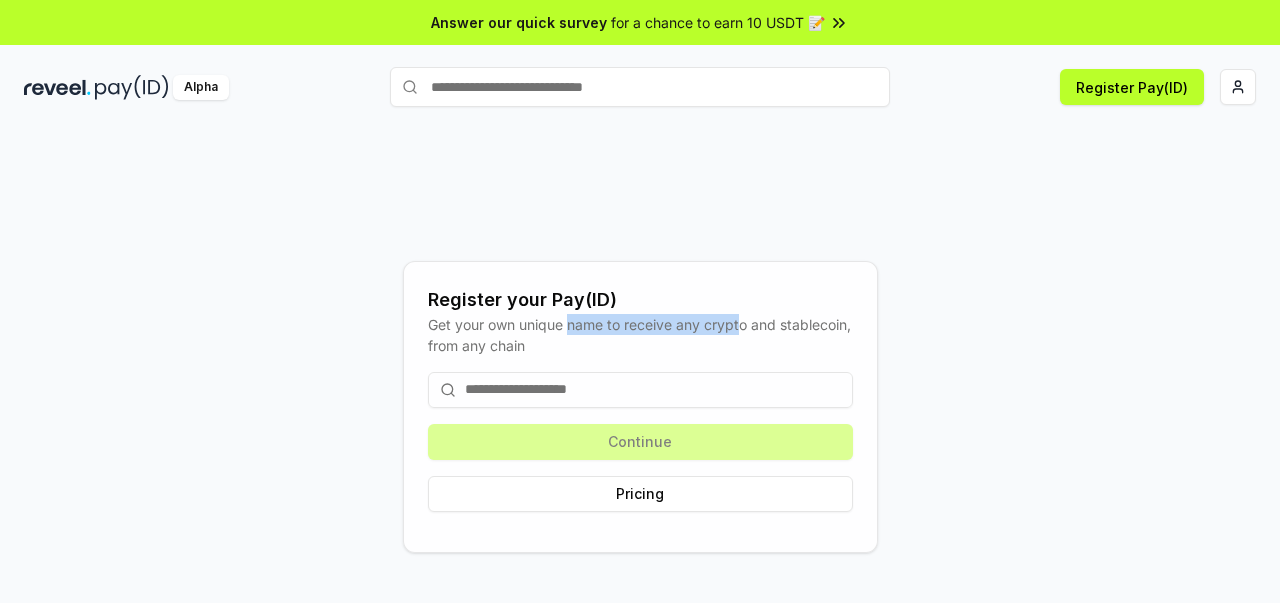 drag, startPoint x: 654, startPoint y: 330, endPoint x: 752, endPoint y: 330, distance: 98 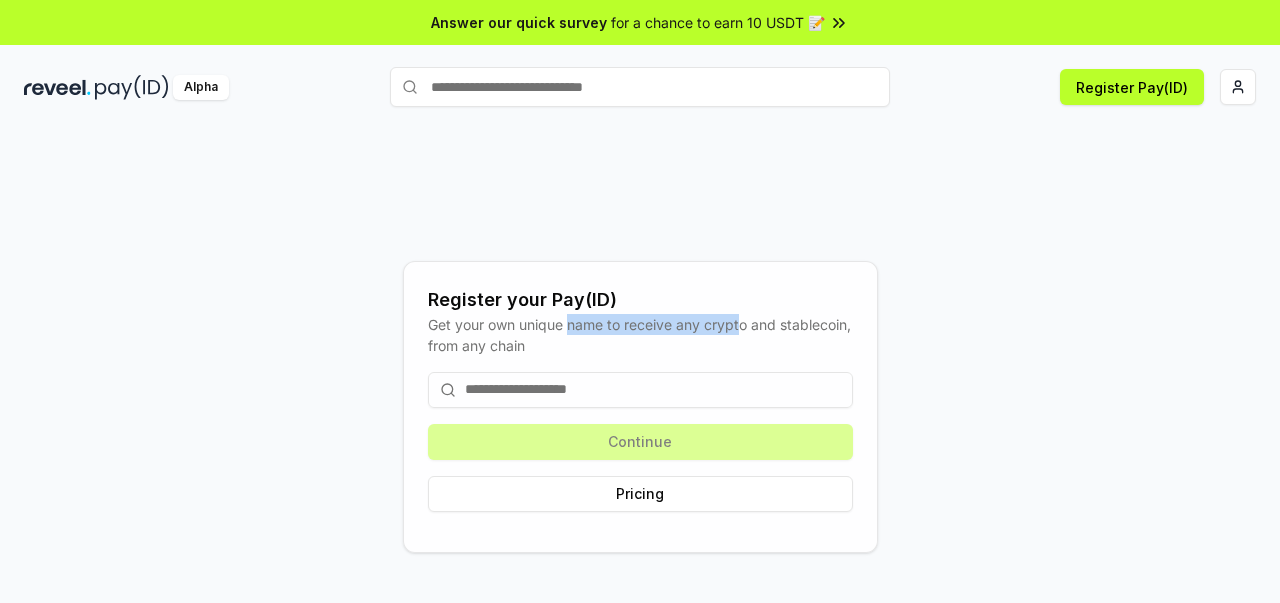 click on "Get your own unique name to receive any crypto and stablecoin, from any chain" at bounding box center (640, 335) 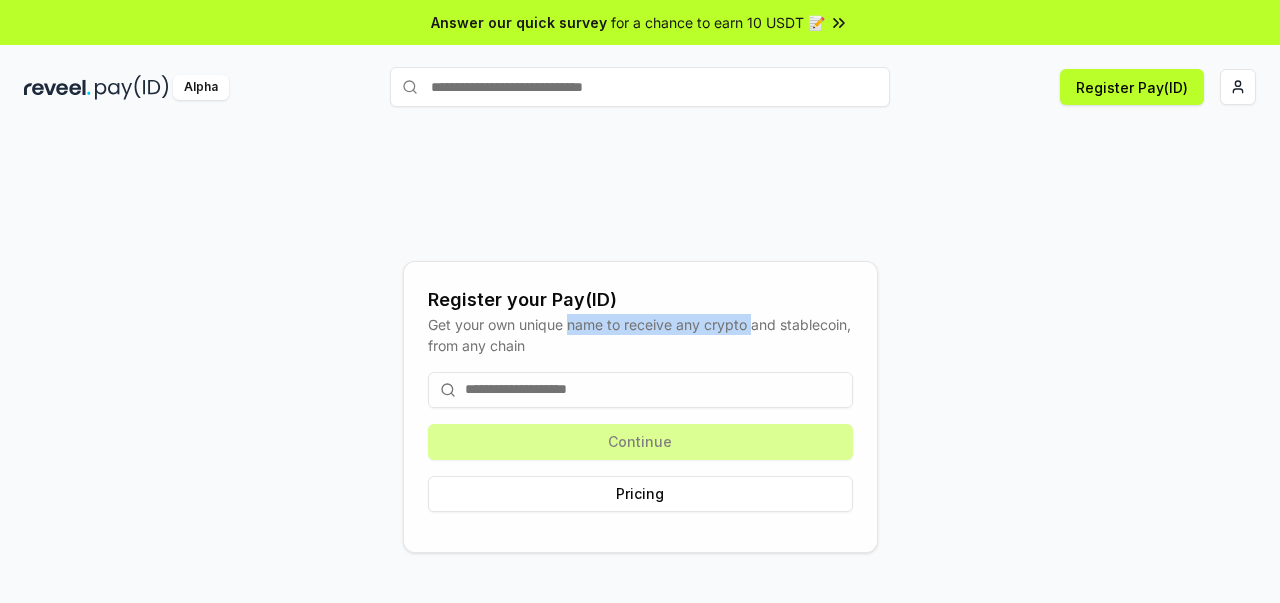 click on "Get your own unique name to receive any crypto and stablecoin, from any chain" at bounding box center [640, 335] 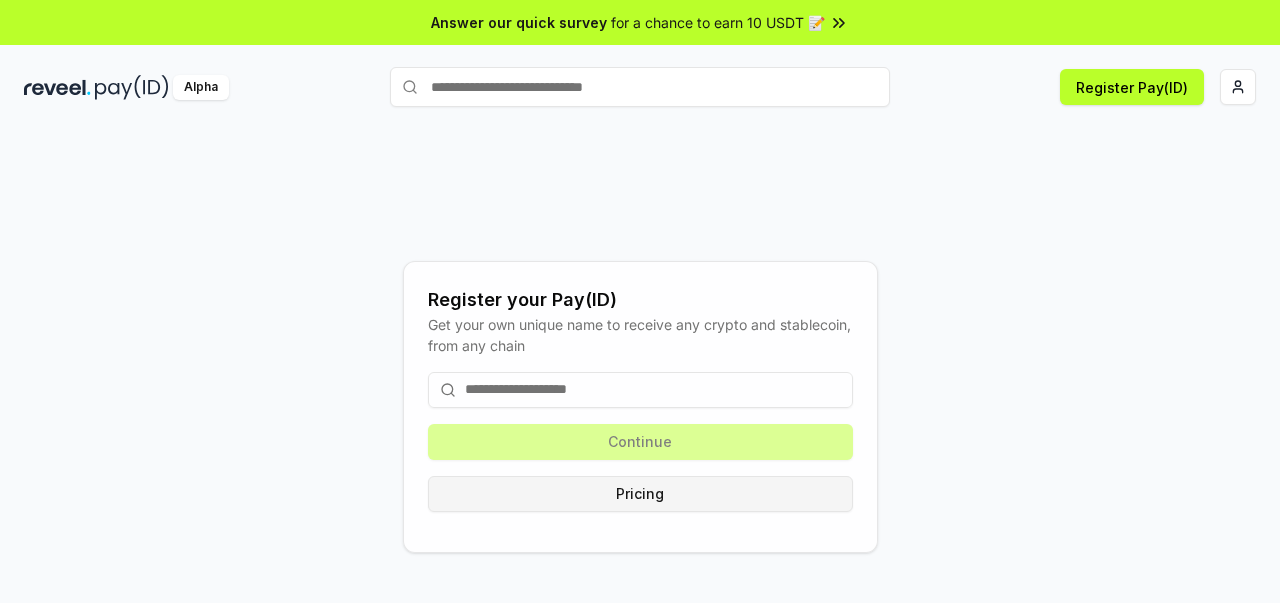drag, startPoint x: 551, startPoint y: 342, endPoint x: 597, endPoint y: 488, distance: 153.07515 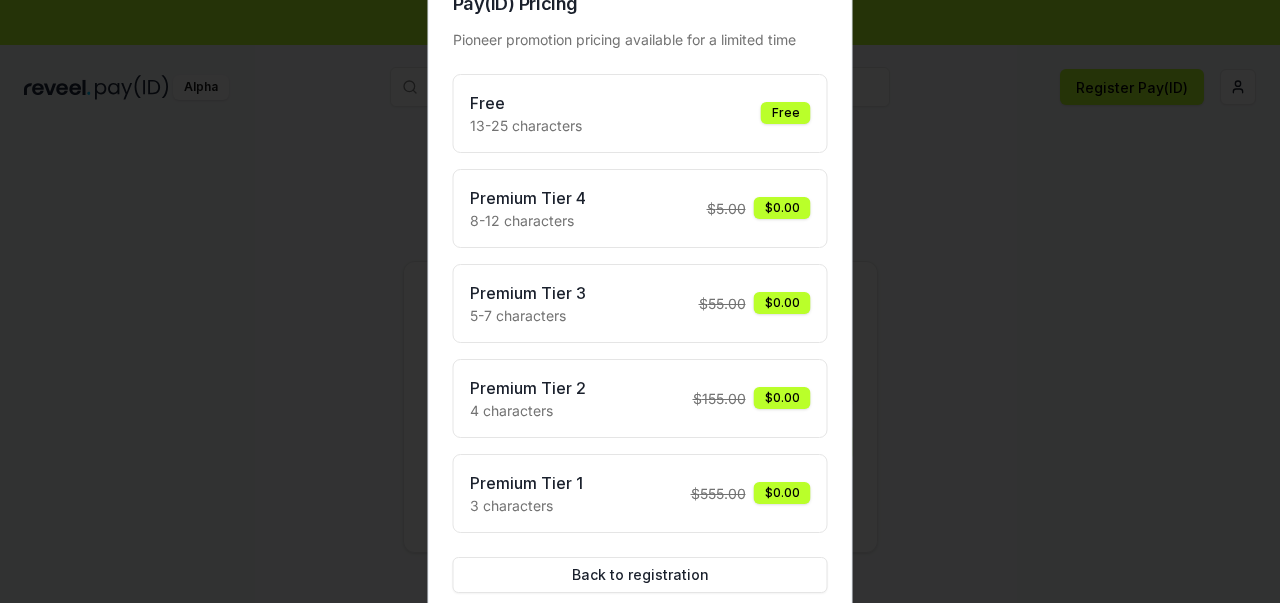 click at bounding box center [640, 301] 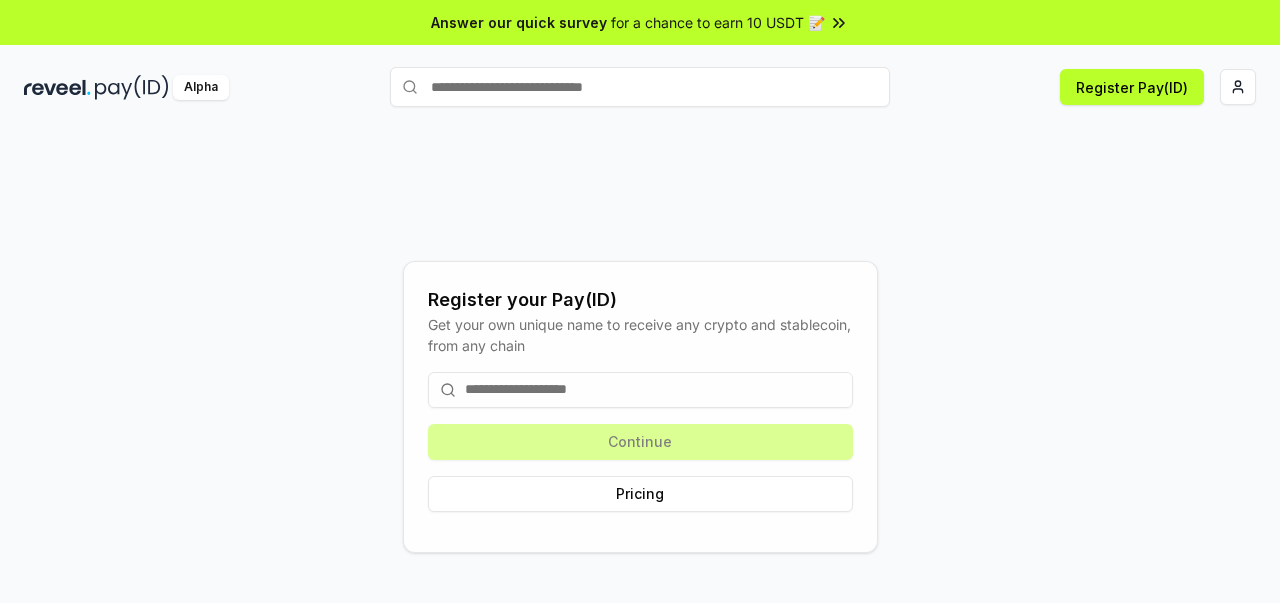click on "for a chance to earn 10 USDT 📝" at bounding box center [718, 22] 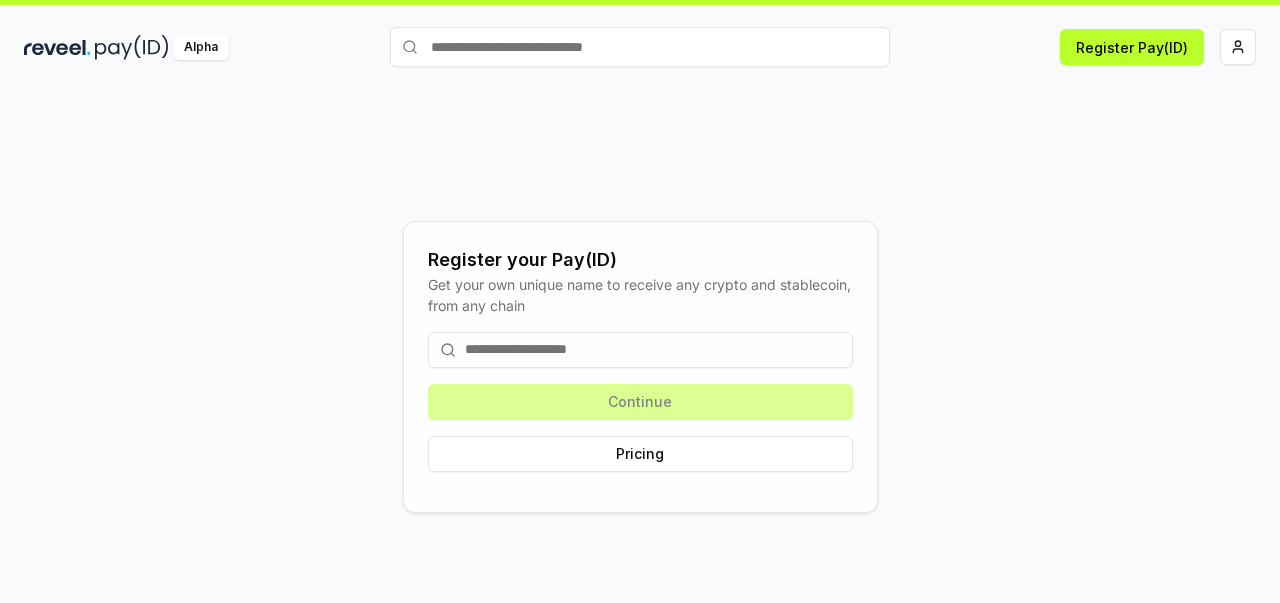scroll, scrollTop: 0, scrollLeft: 0, axis: both 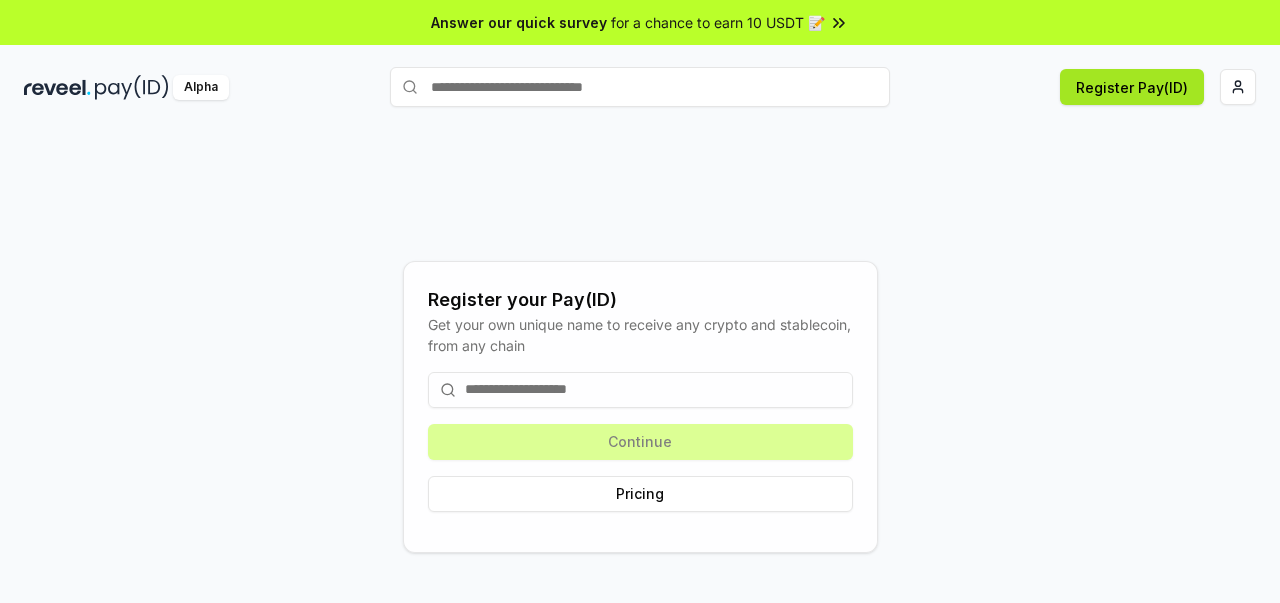 click on "Register Pay(ID)" at bounding box center (1132, 87) 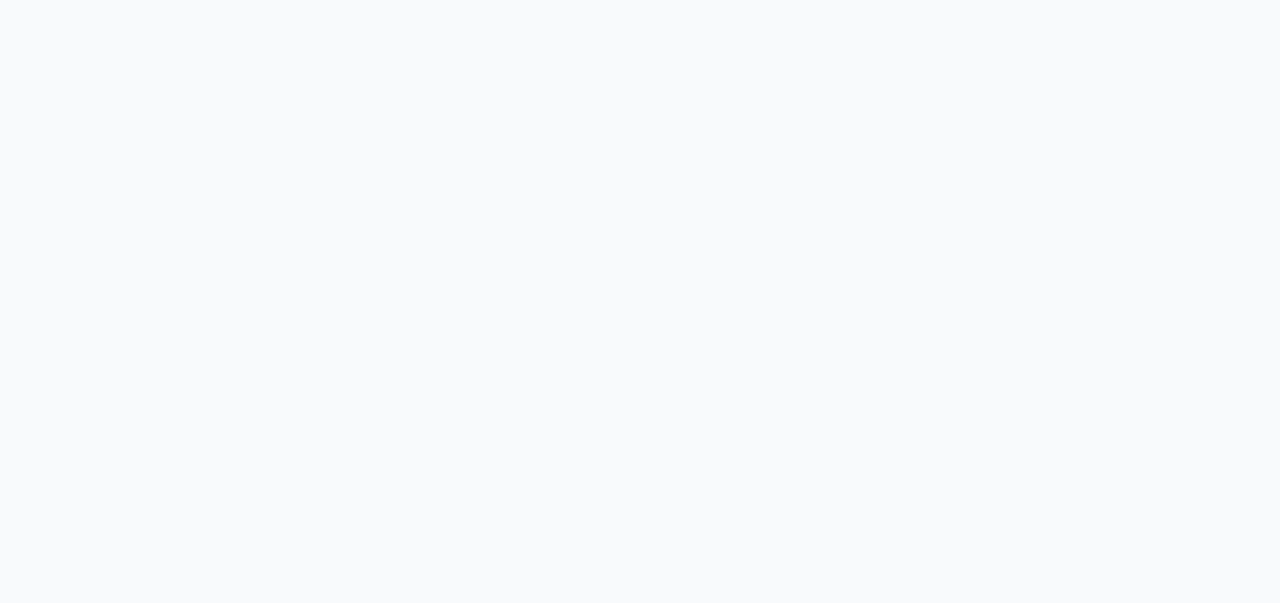 scroll, scrollTop: 0, scrollLeft: 0, axis: both 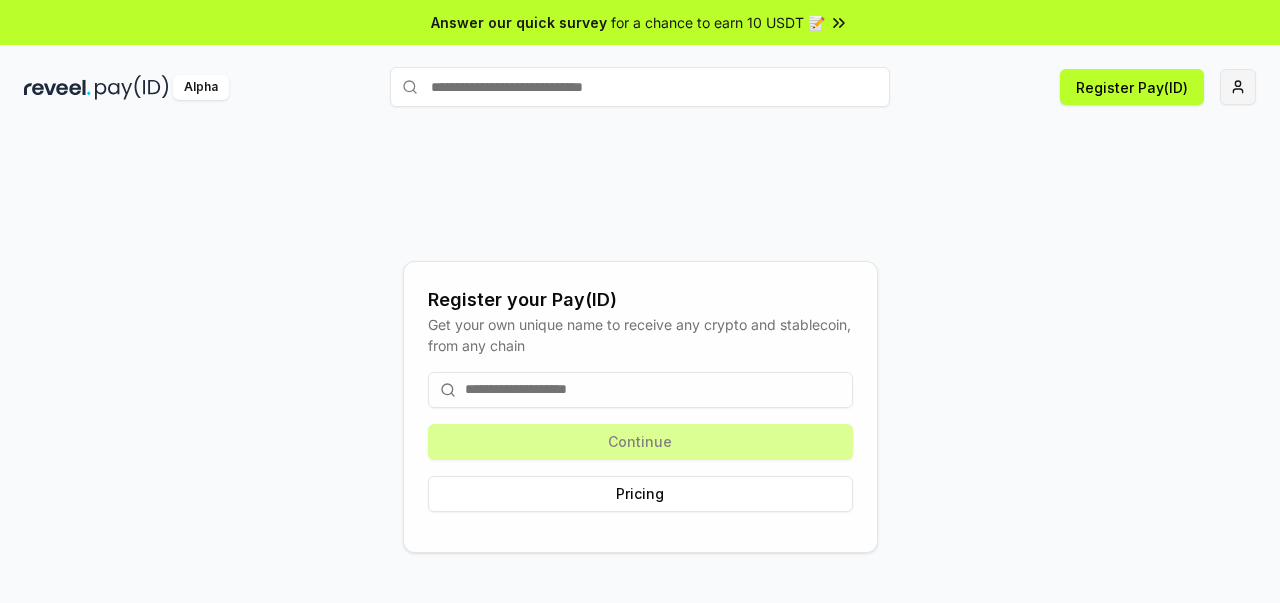 click on "Answer our quick survey for a chance to earn 10 USDT 📝 Alpha Register Pay(ID) Register your Pay(ID) Get your own unique name to receive any crypto and stablecoin, from any chain Continue Pricing" at bounding box center (640, 301) 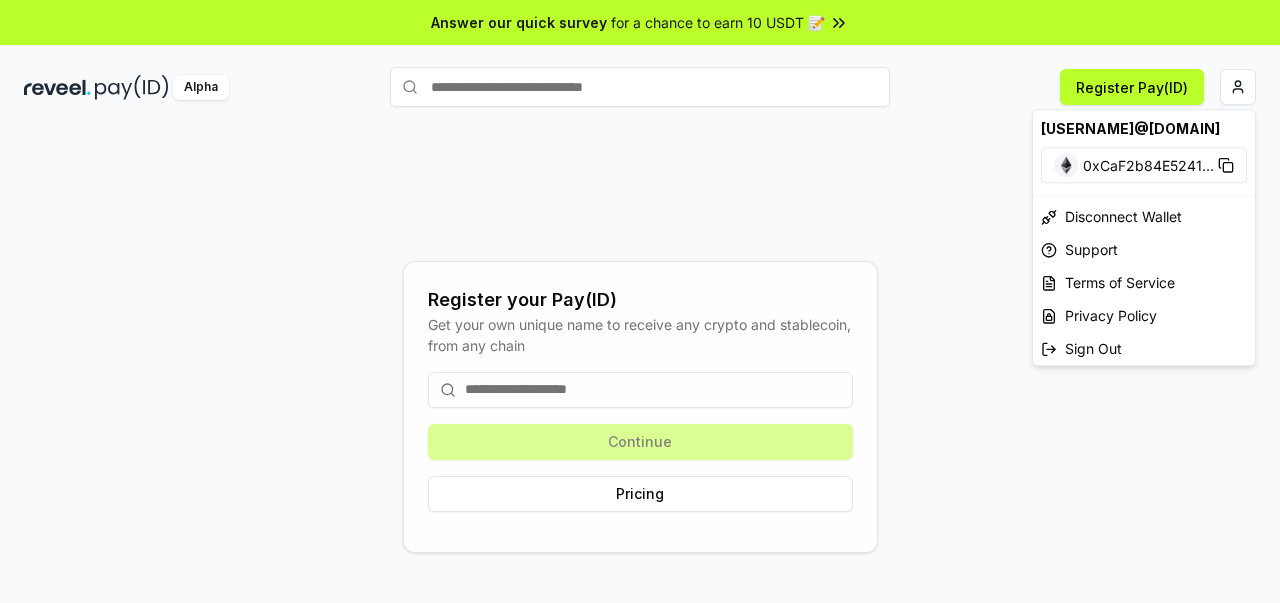 click on "raeesbizenjoisliverightnow@gmail.com" at bounding box center (1144, 128) 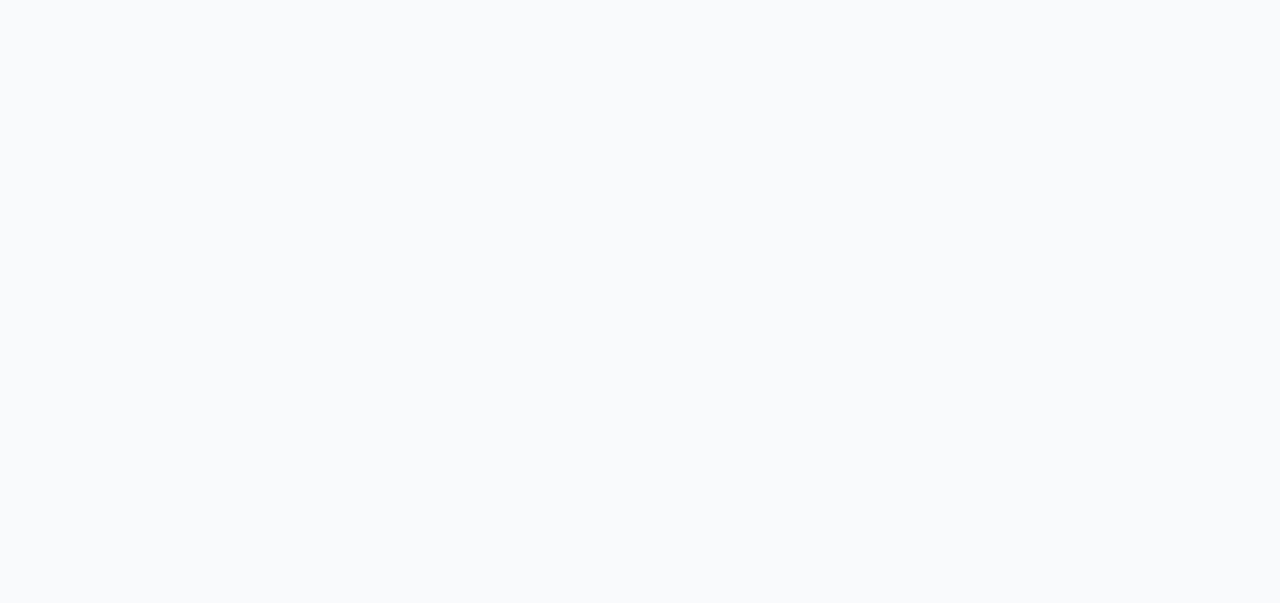 scroll, scrollTop: 0, scrollLeft: 0, axis: both 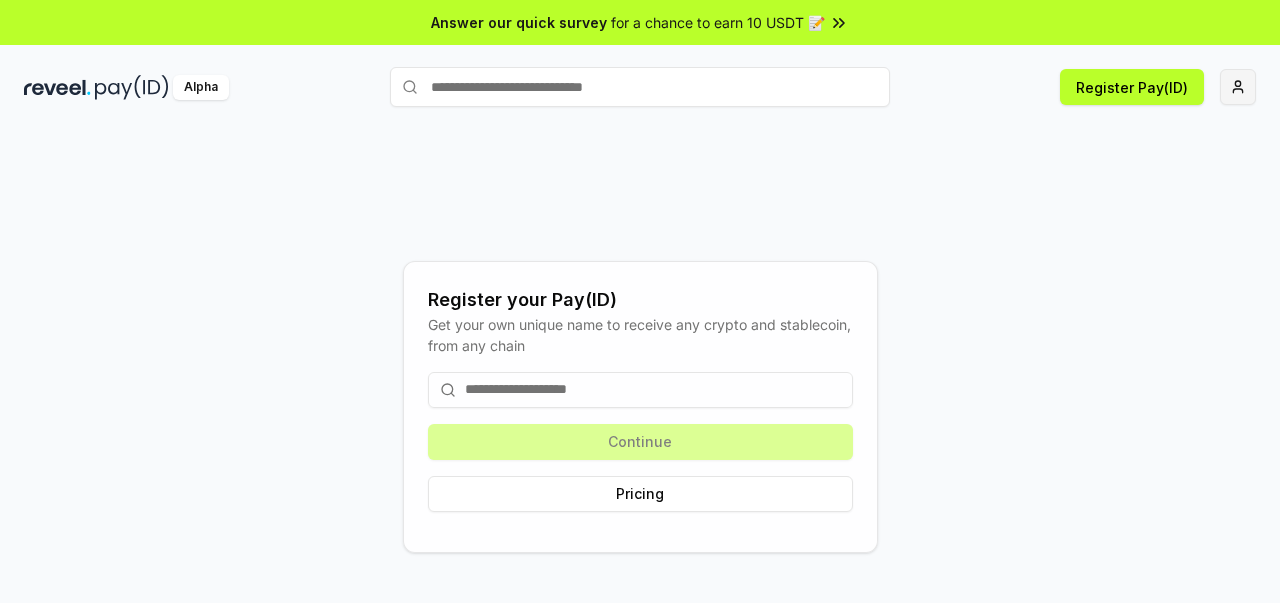 click on "Answer our quick survey for a chance to earn 10 USDT 📝 Alpha Register Pay(ID) Register your Pay(ID) Get your own unique name to receive any crypto and stablecoin, from any chain Continue Pricing" at bounding box center (640, 301) 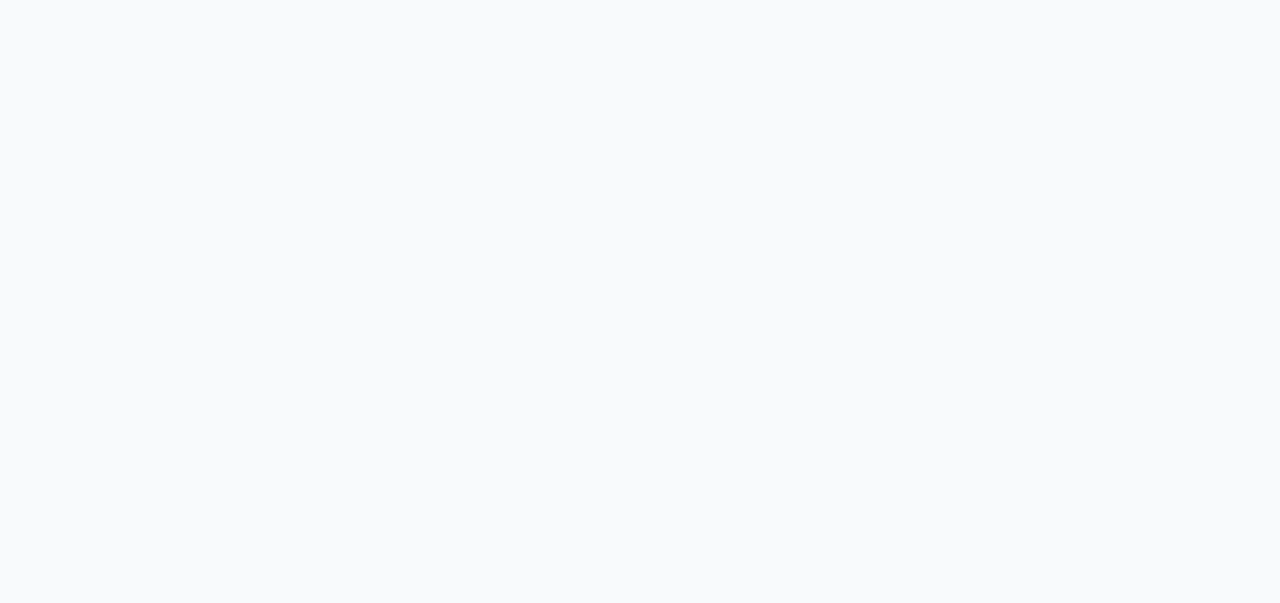 scroll, scrollTop: 0, scrollLeft: 0, axis: both 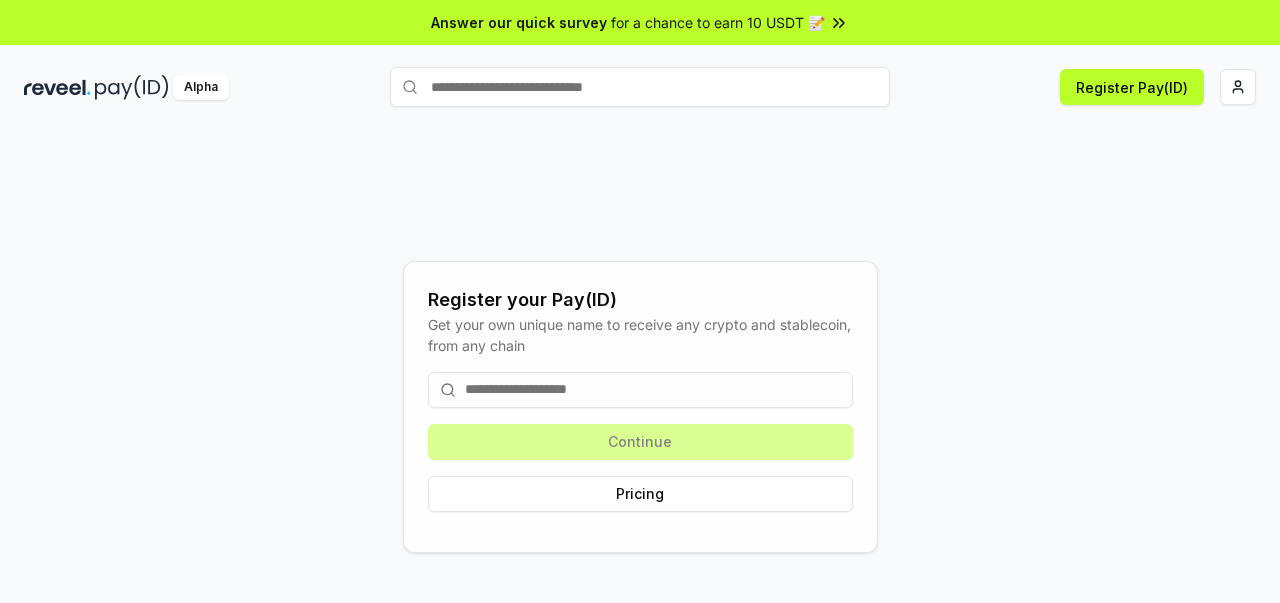 drag, startPoint x: 476, startPoint y: 319, endPoint x: 603, endPoint y: 317, distance: 127.01575 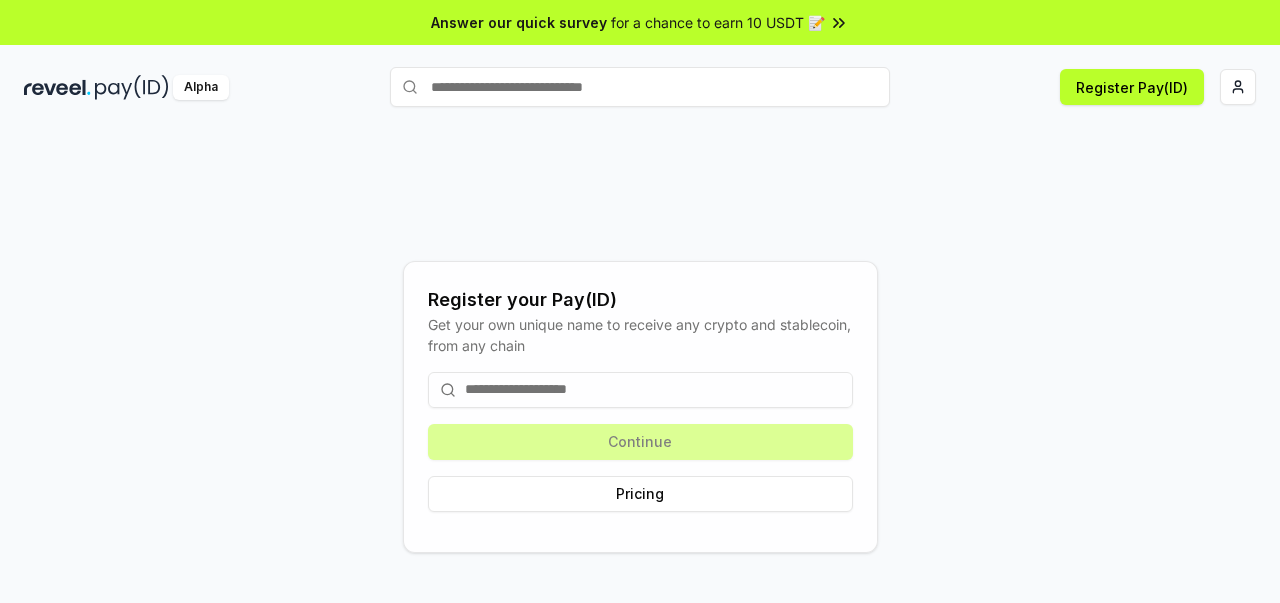 click on "Get your own unique name to receive any crypto and stablecoin, from any chain" at bounding box center (640, 335) 